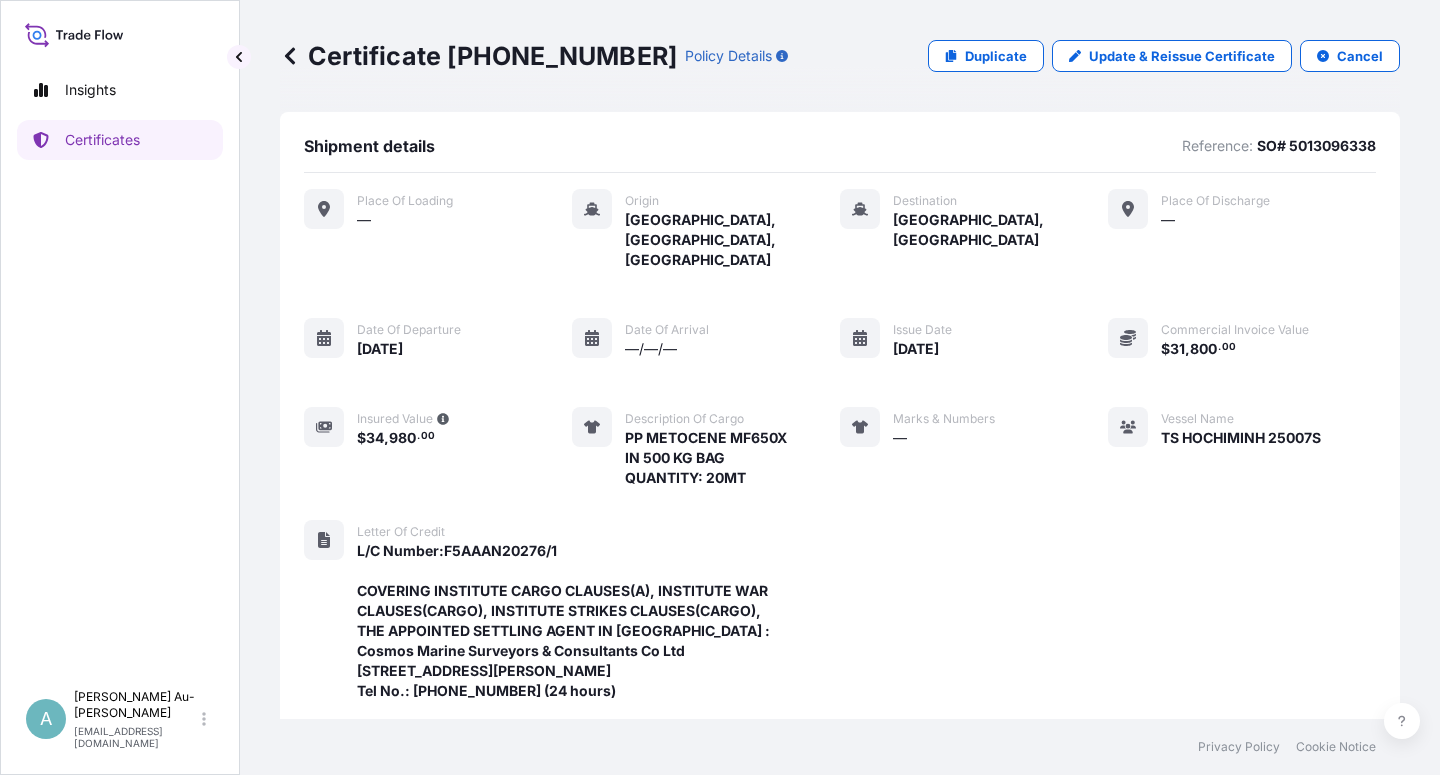 scroll, scrollTop: 0, scrollLeft: 0, axis: both 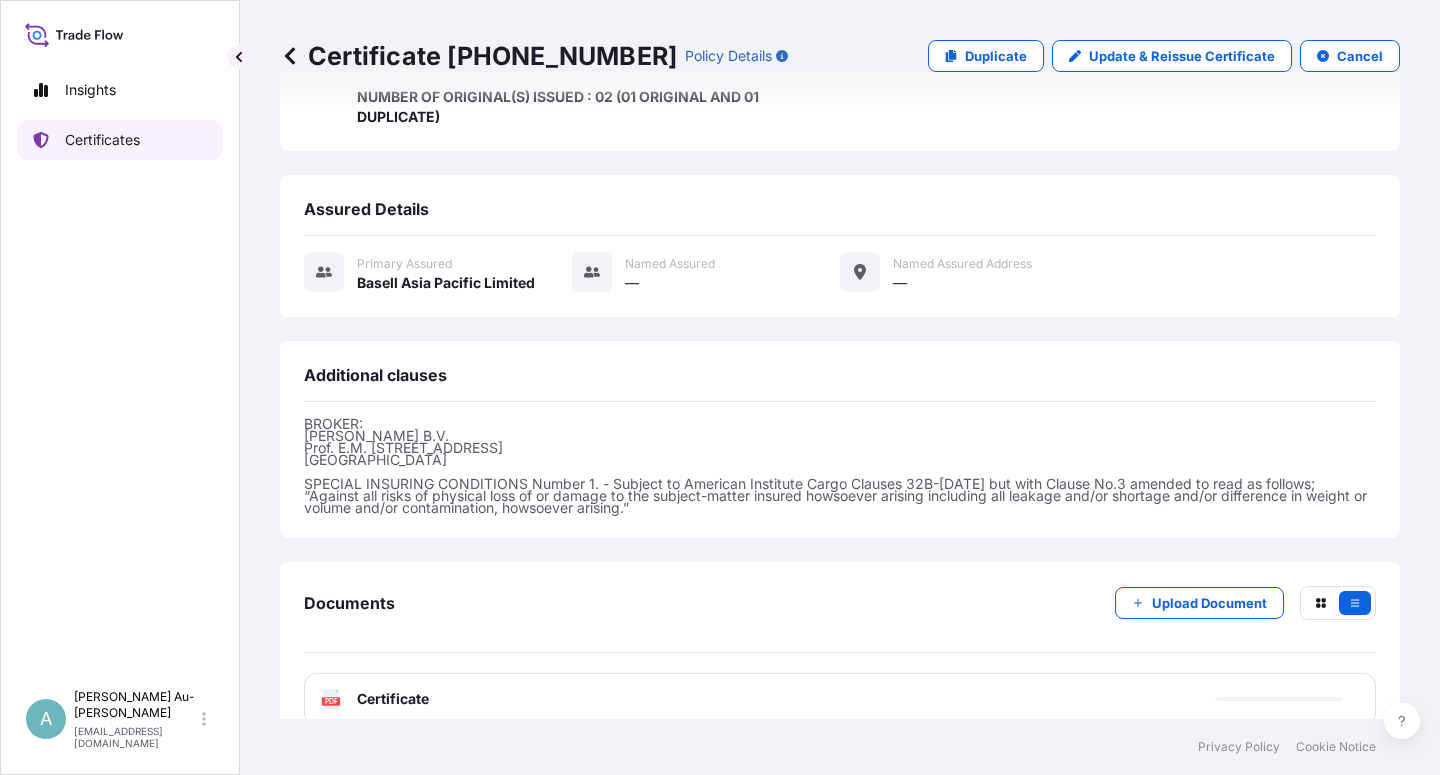 click on "Certificates" at bounding box center (102, 140) 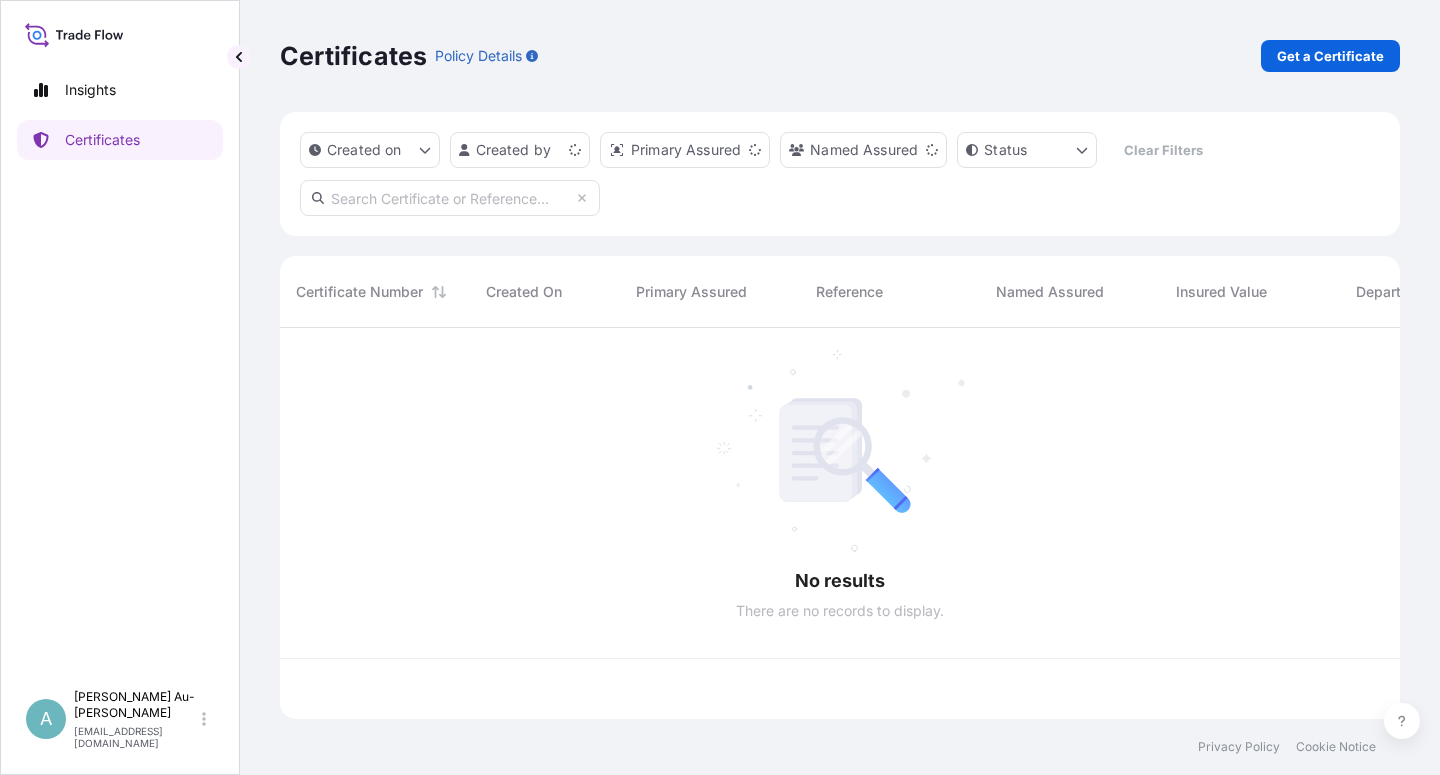 scroll, scrollTop: 0, scrollLeft: 0, axis: both 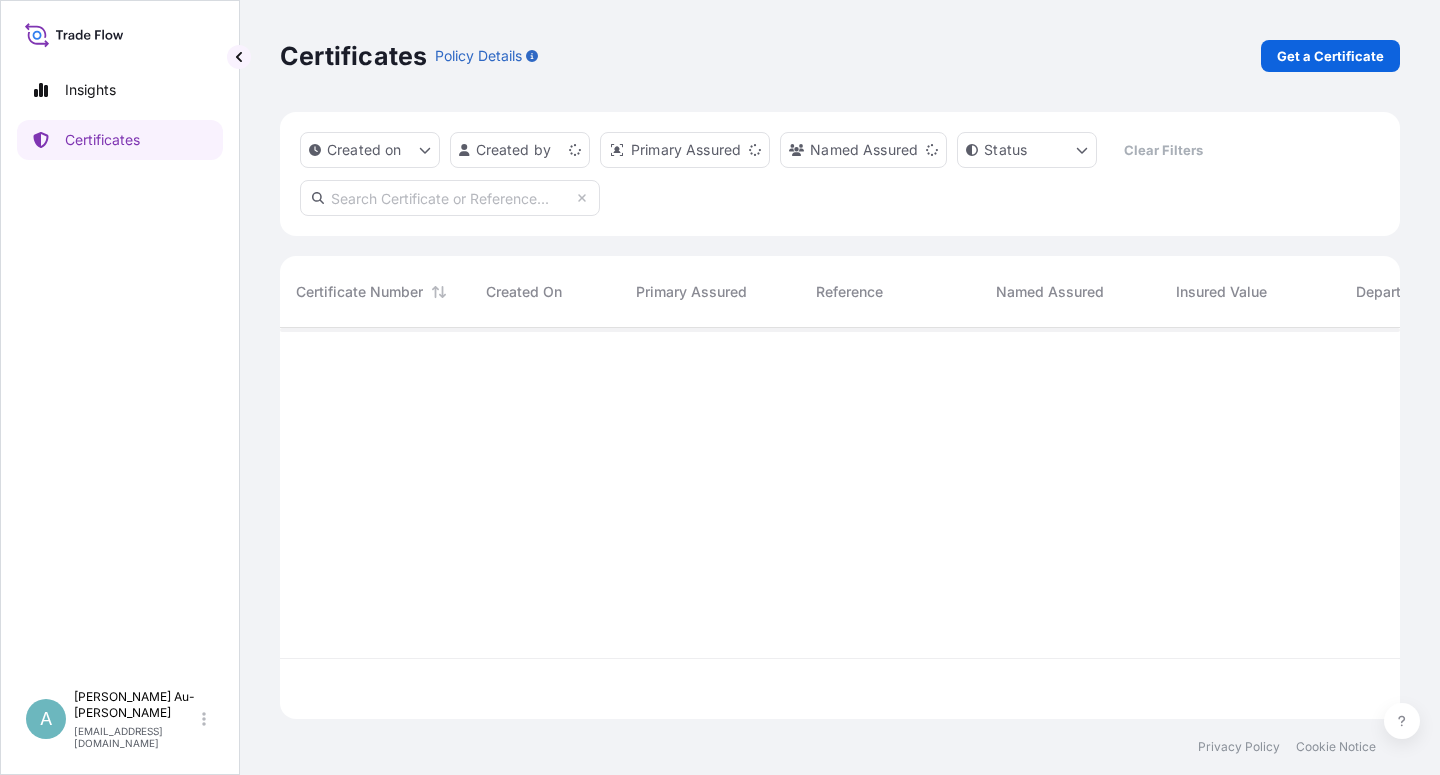 click at bounding box center [450, 198] 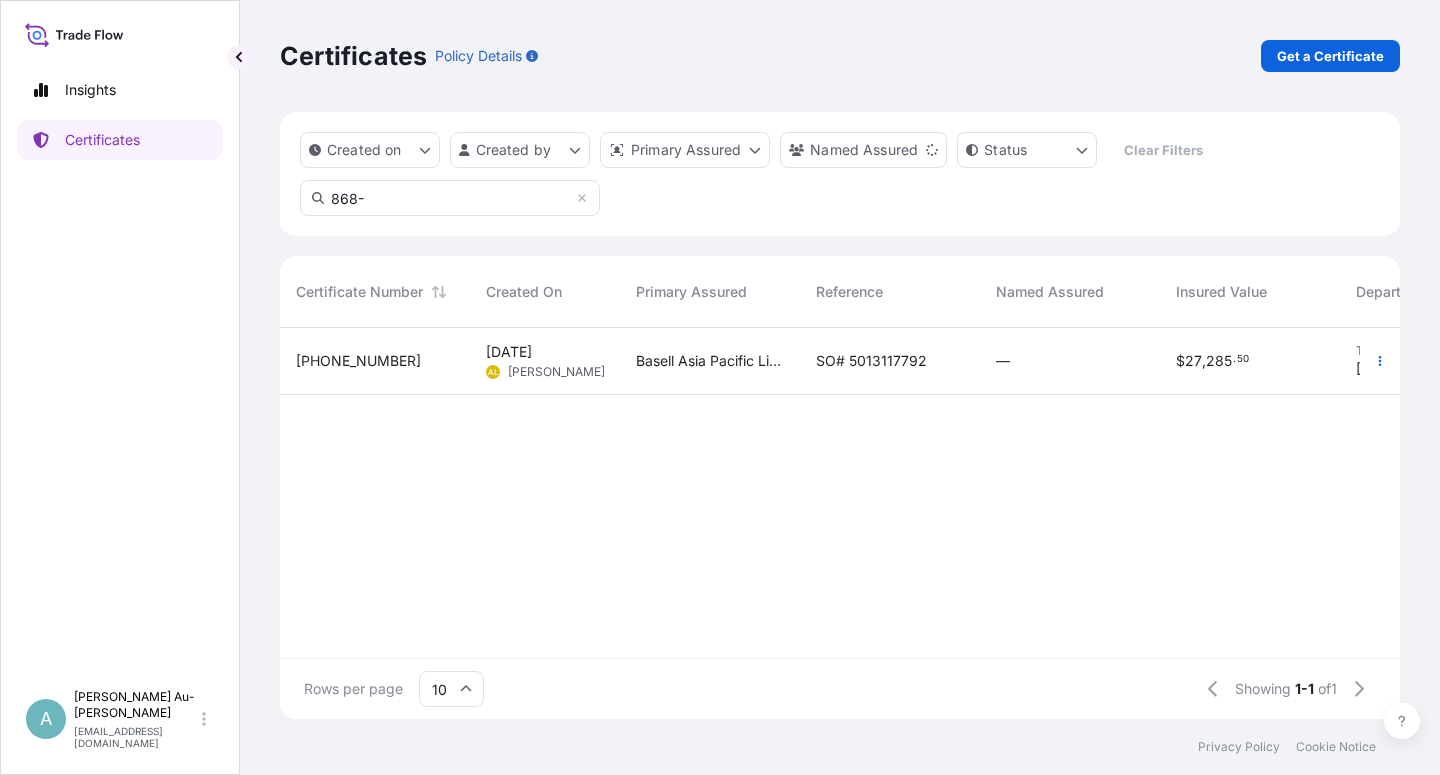 type on "868-" 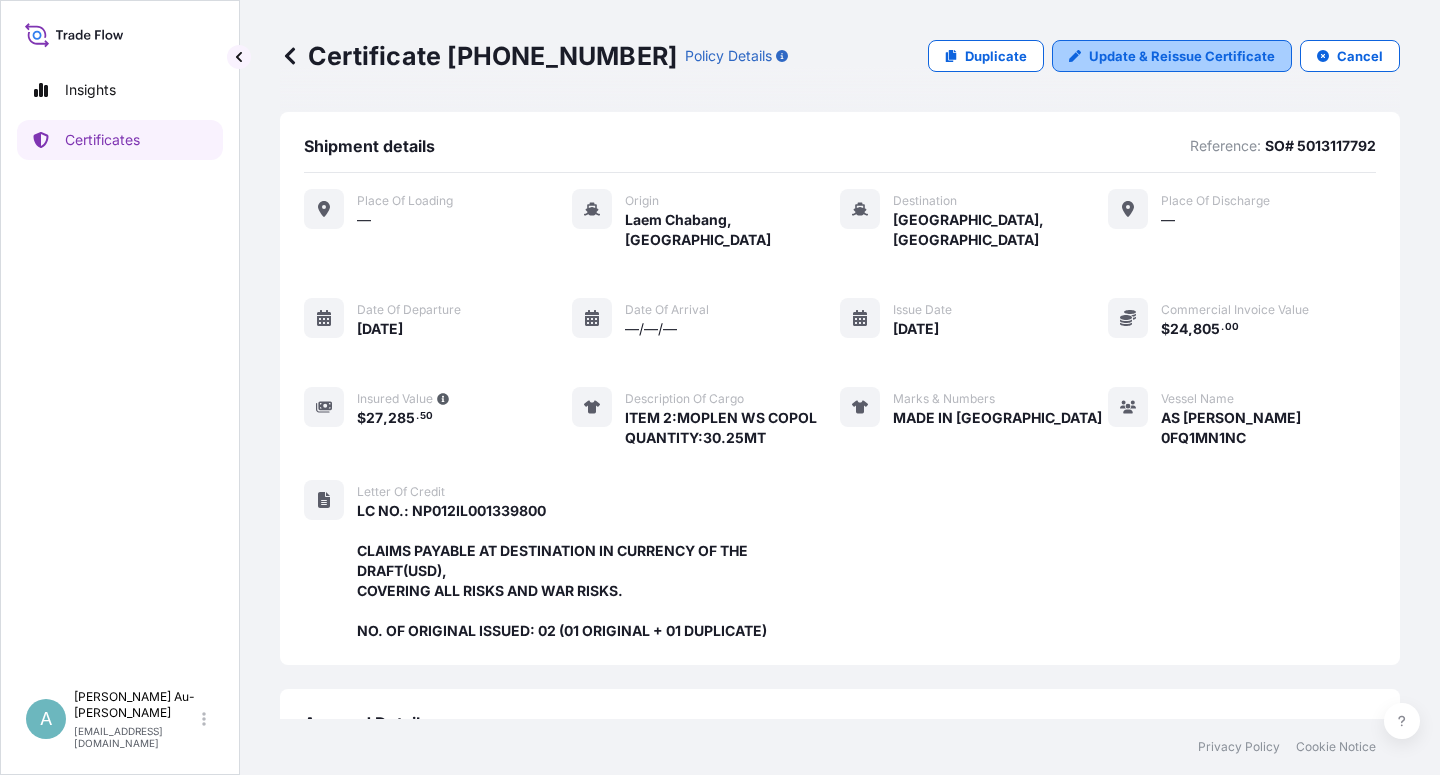 click on "Update & Reissue Certificate" at bounding box center (1182, 56) 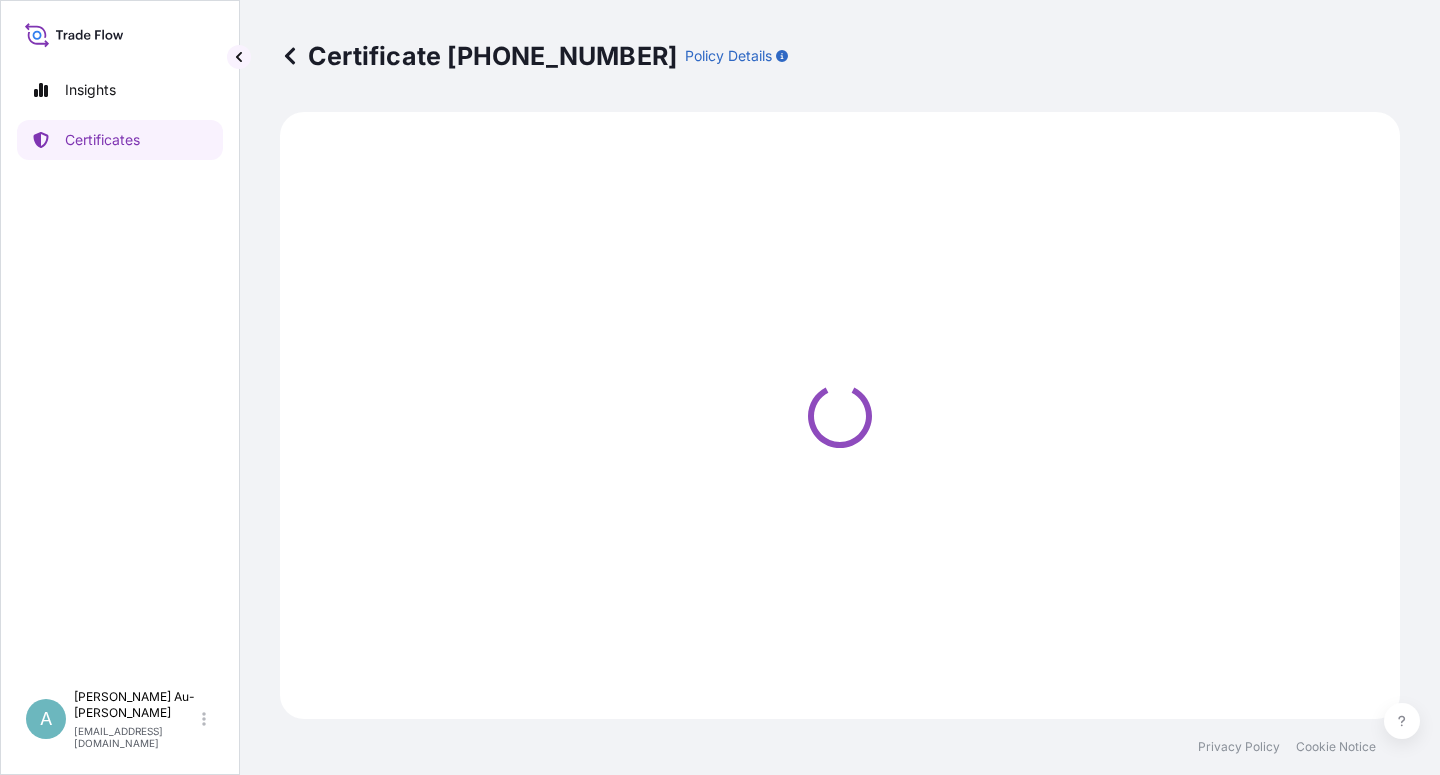 select on "Sea" 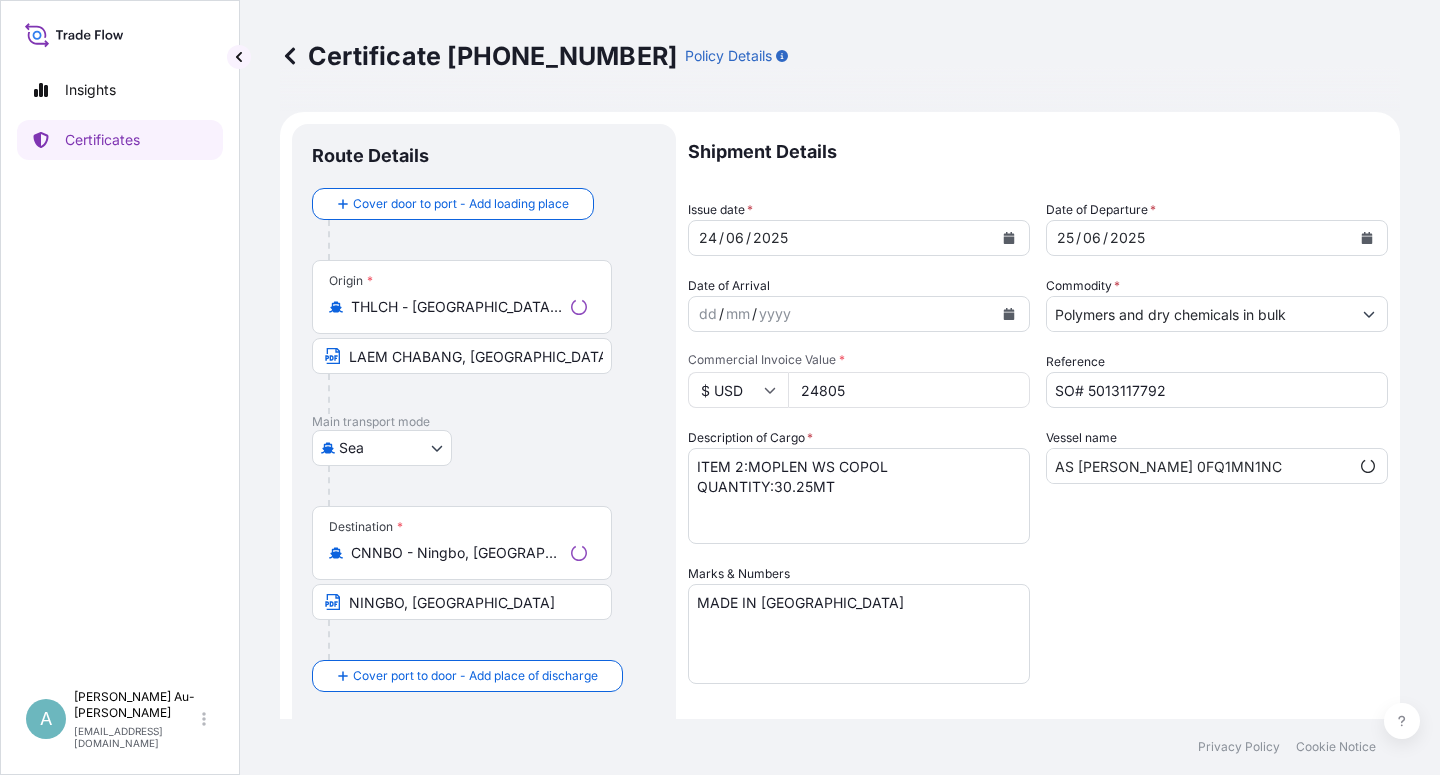 select on "32034" 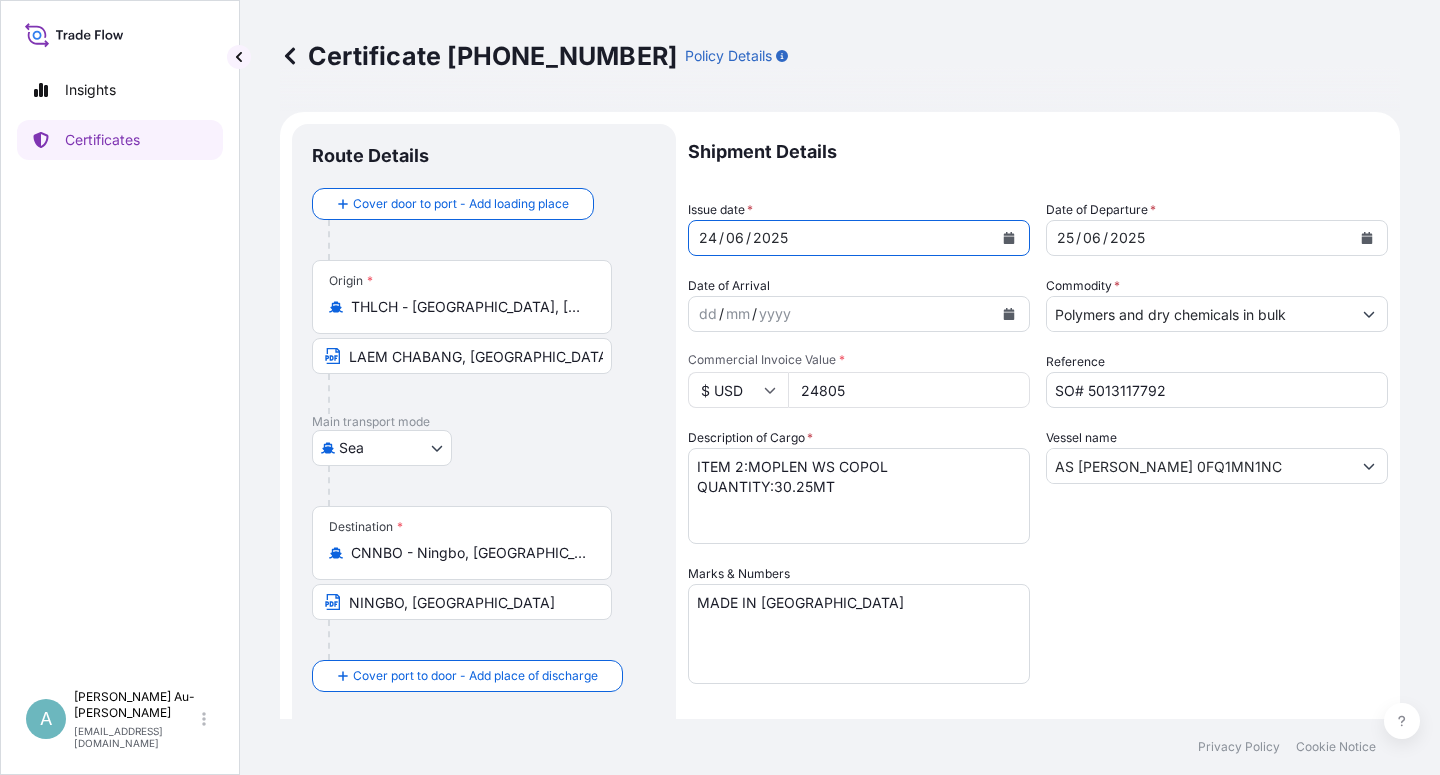 click at bounding box center [1009, 238] 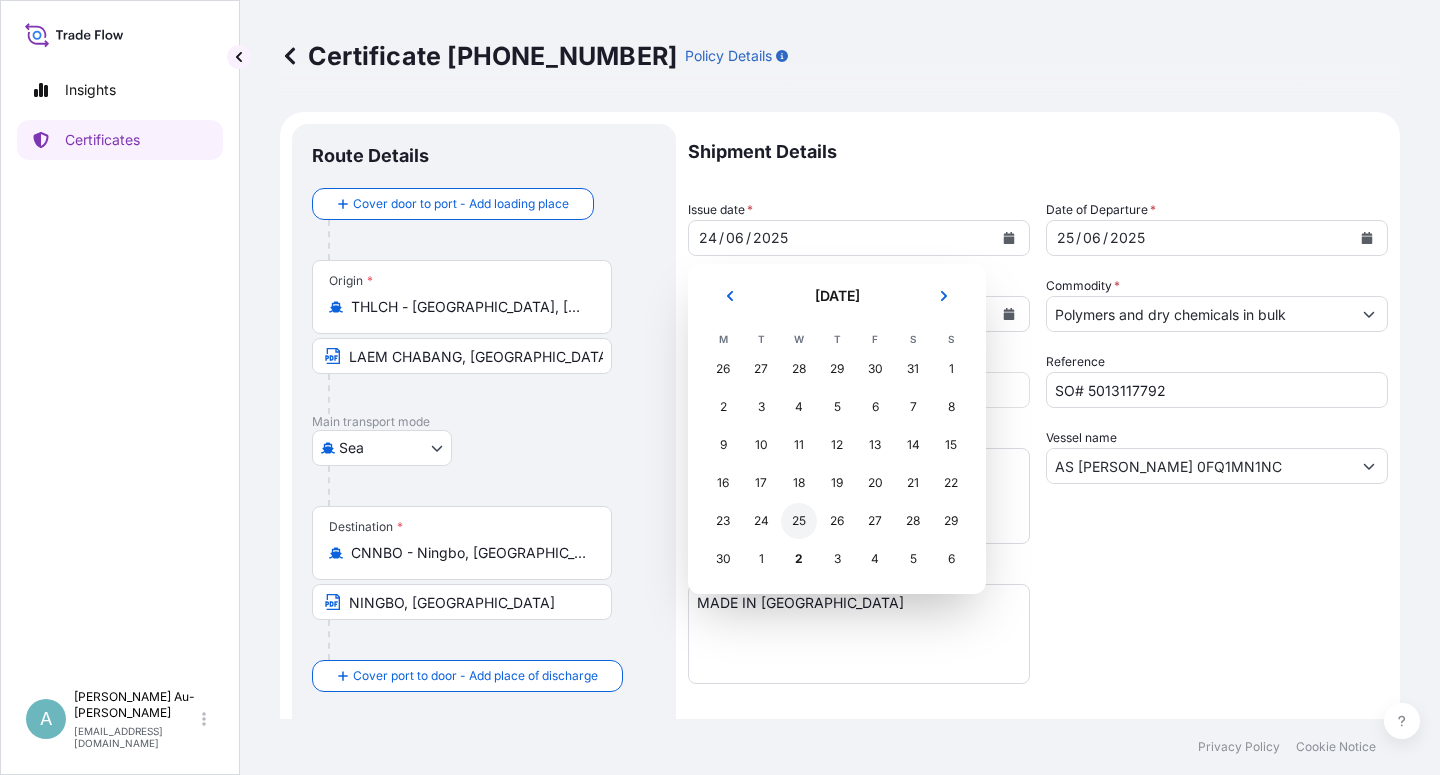 click on "25" at bounding box center (799, 521) 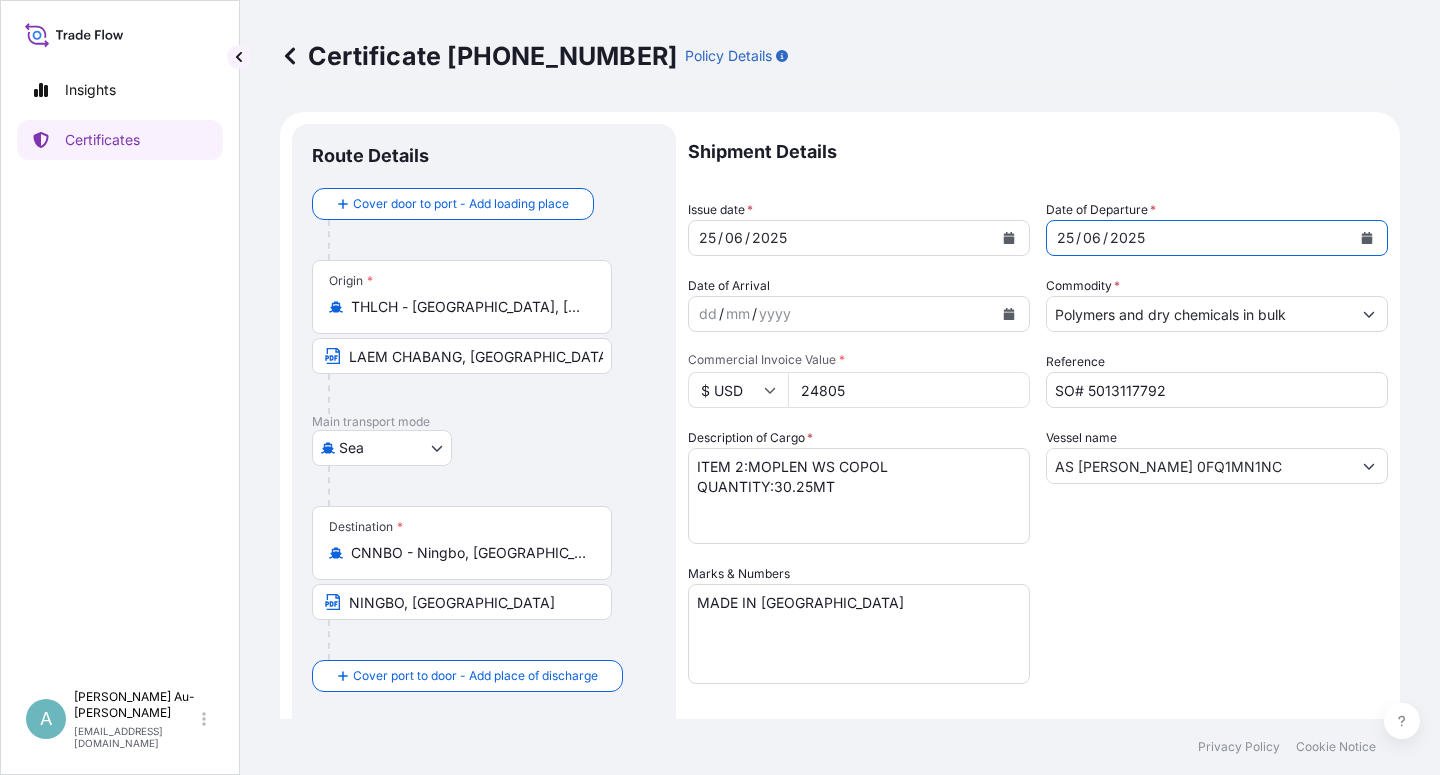 click on "[DATE]" at bounding box center [1217, 238] 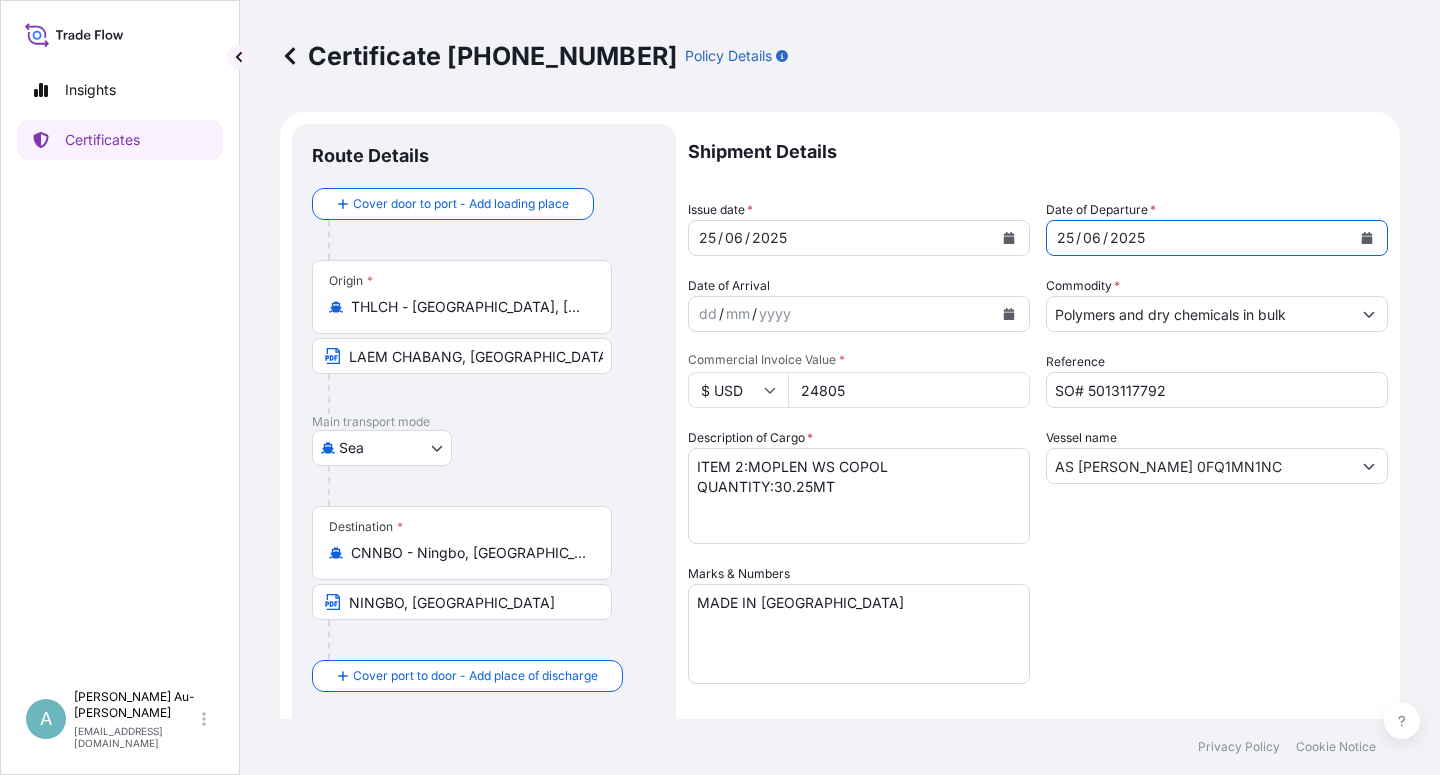 click 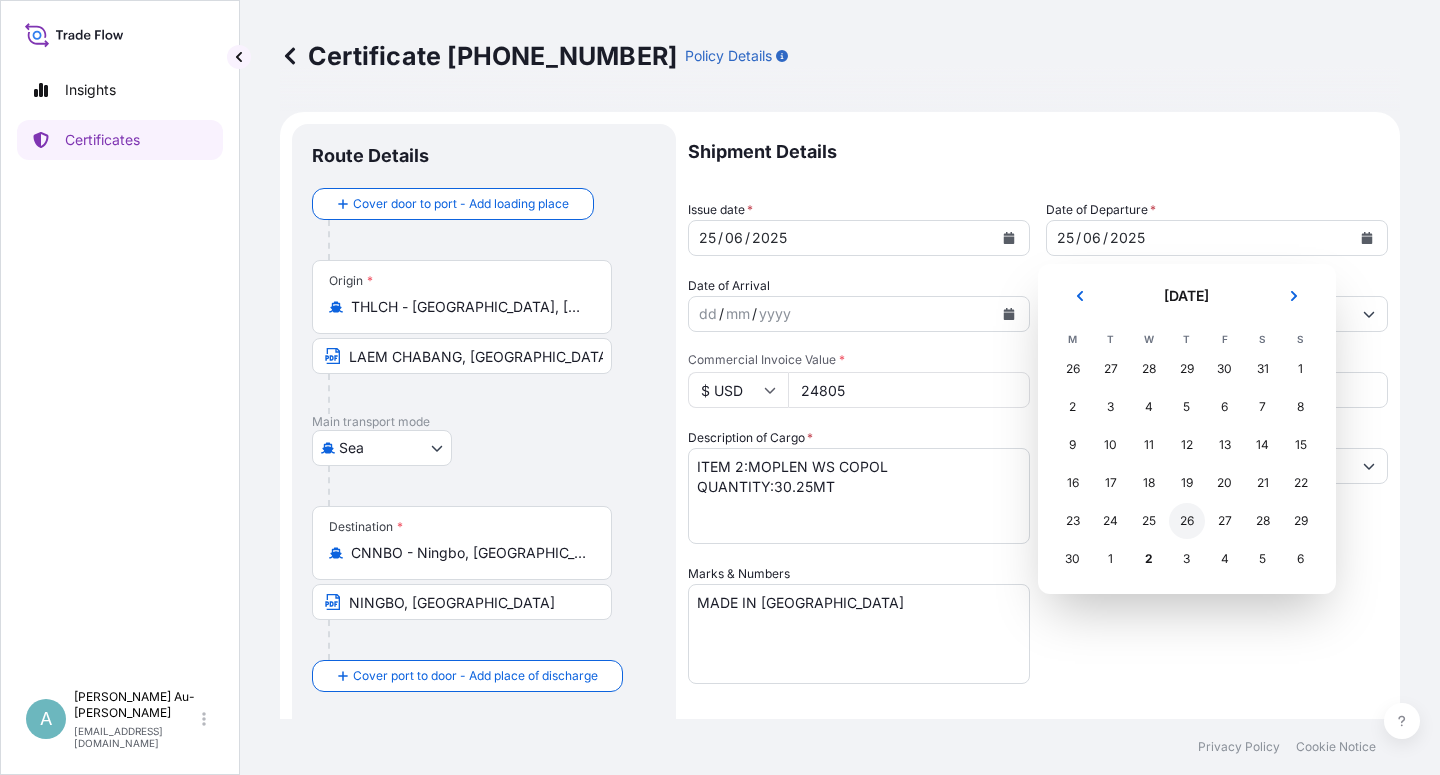 click on "26" at bounding box center (1187, 521) 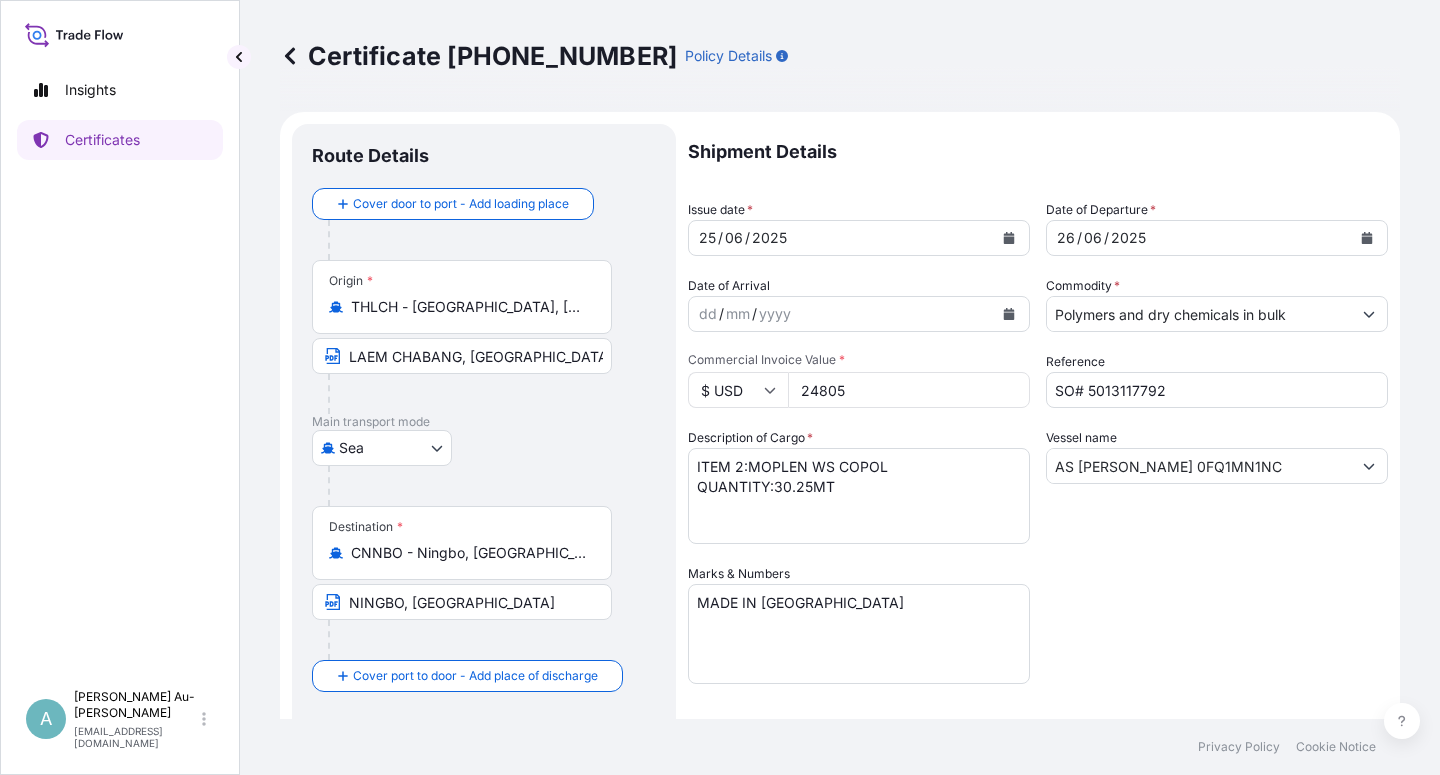 drag, startPoint x: 1154, startPoint y: 639, endPoint x: 1208, endPoint y: 598, distance: 67.80118 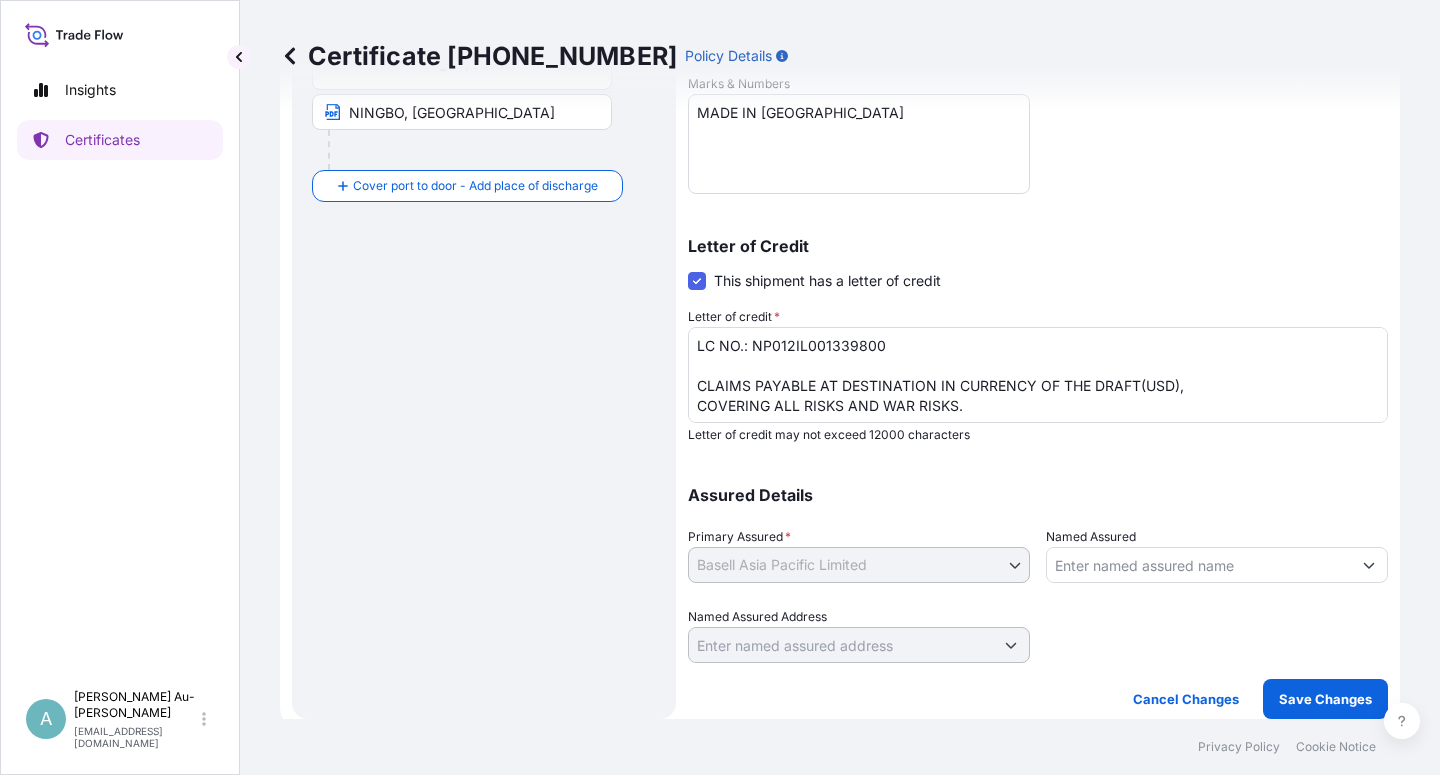 scroll, scrollTop: 10, scrollLeft: 0, axis: vertical 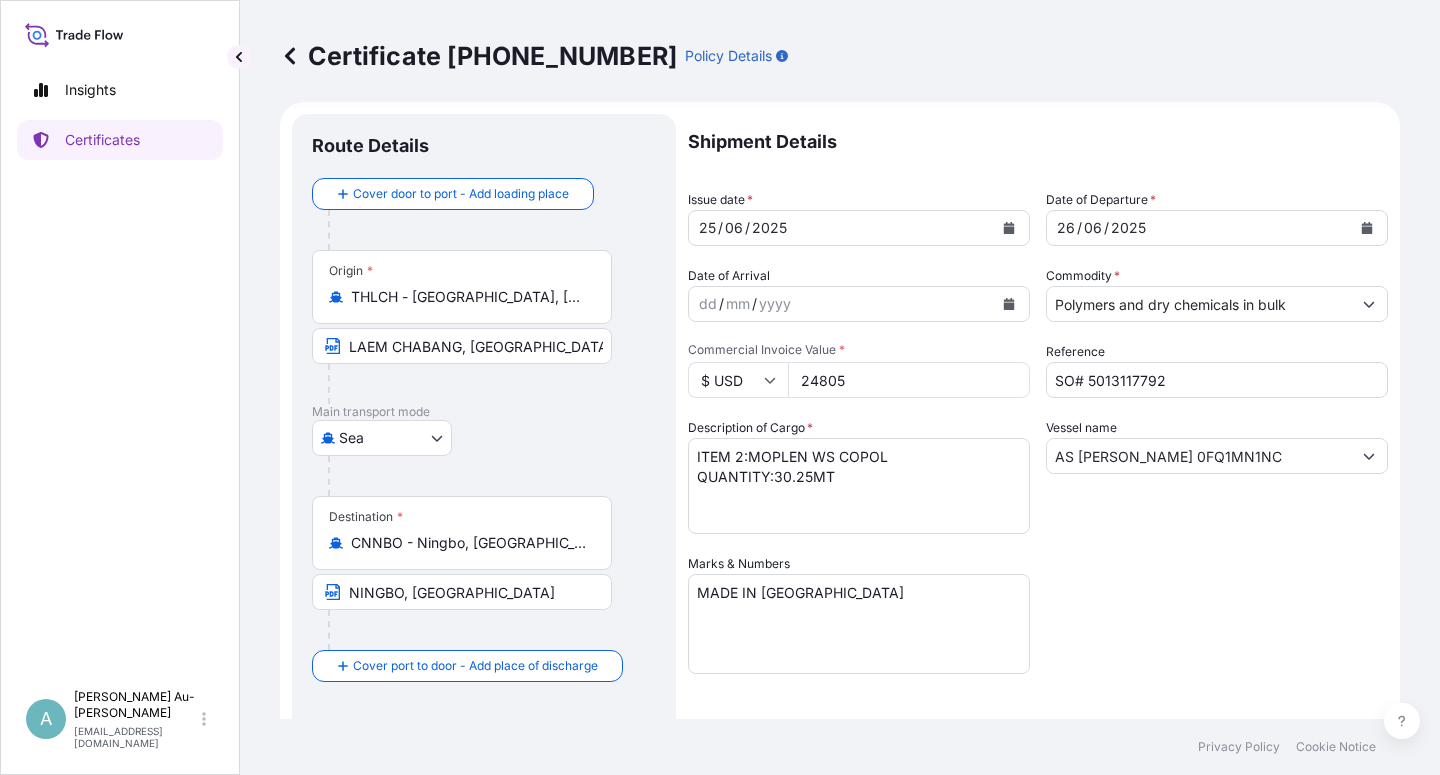 click on "Shipment Details Issue date * [DATE] Date of Departure * [DATE] Date of Arrival dd / mm / yyyy Commodity * Polymers and dry chemicals in bulk Packing Category Commercial Invoice Value    * $ USD 24805 Reference SO# 5013117792 Description of Cargo * ITEM 2:MOPLEN WS COPOL
QUANTITY:30.25MT Vessel name AS [PERSON_NAME] 0FQ1MN1NC Marks & Numbers MADE IN [GEOGRAPHIC_DATA] Letter of Credit This shipment has a letter of credit Letter of credit * LC NO.: NP012IL001339800
CLAIMS PAYABLE AT DESTINATION IN CURRENCY OF THE DRAFT(USD),
COVERING ALL RISKS AND WAR RISKS.
NO. OF ORIGINAL ISSUED: 02 (01 ORIGINAL + 01 DUPLICATE) Letter of credit may not exceed 12000 characters Assured Details Primary Assured * Basell Asia Pacific Limited Basell Asia Pacific Limited Named Assured Named Assured Address" at bounding box center [1038, 628] 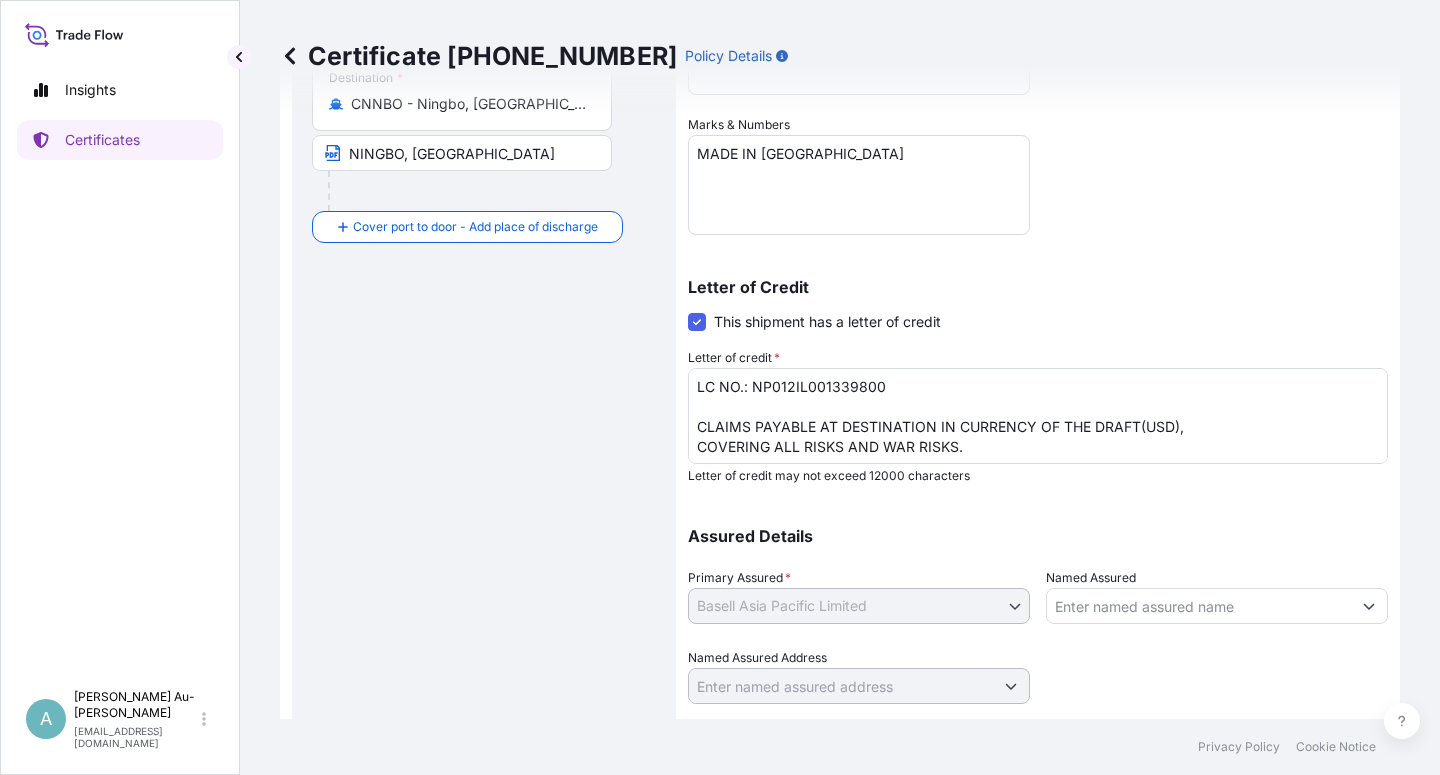 scroll, scrollTop: 490, scrollLeft: 0, axis: vertical 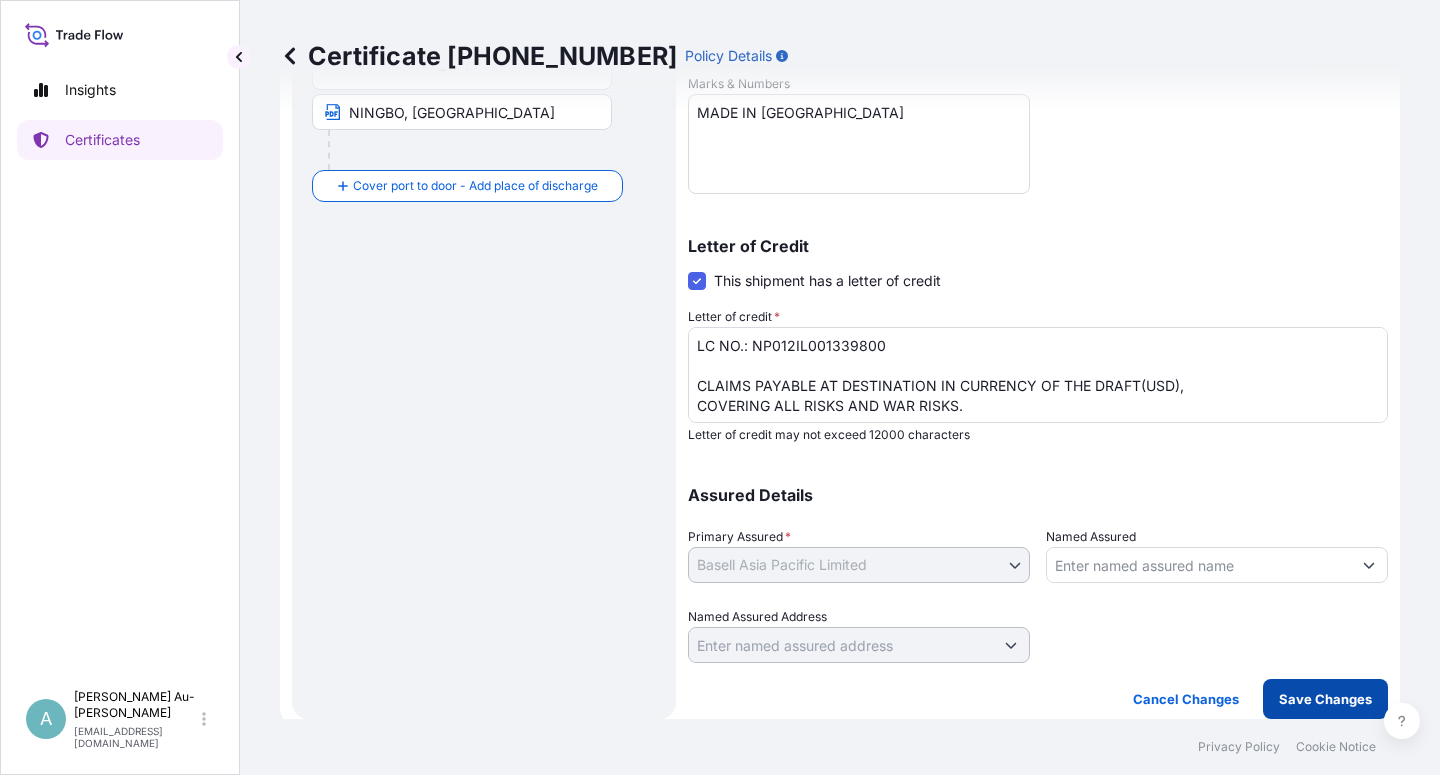 click on "Save Changes" at bounding box center [1325, 699] 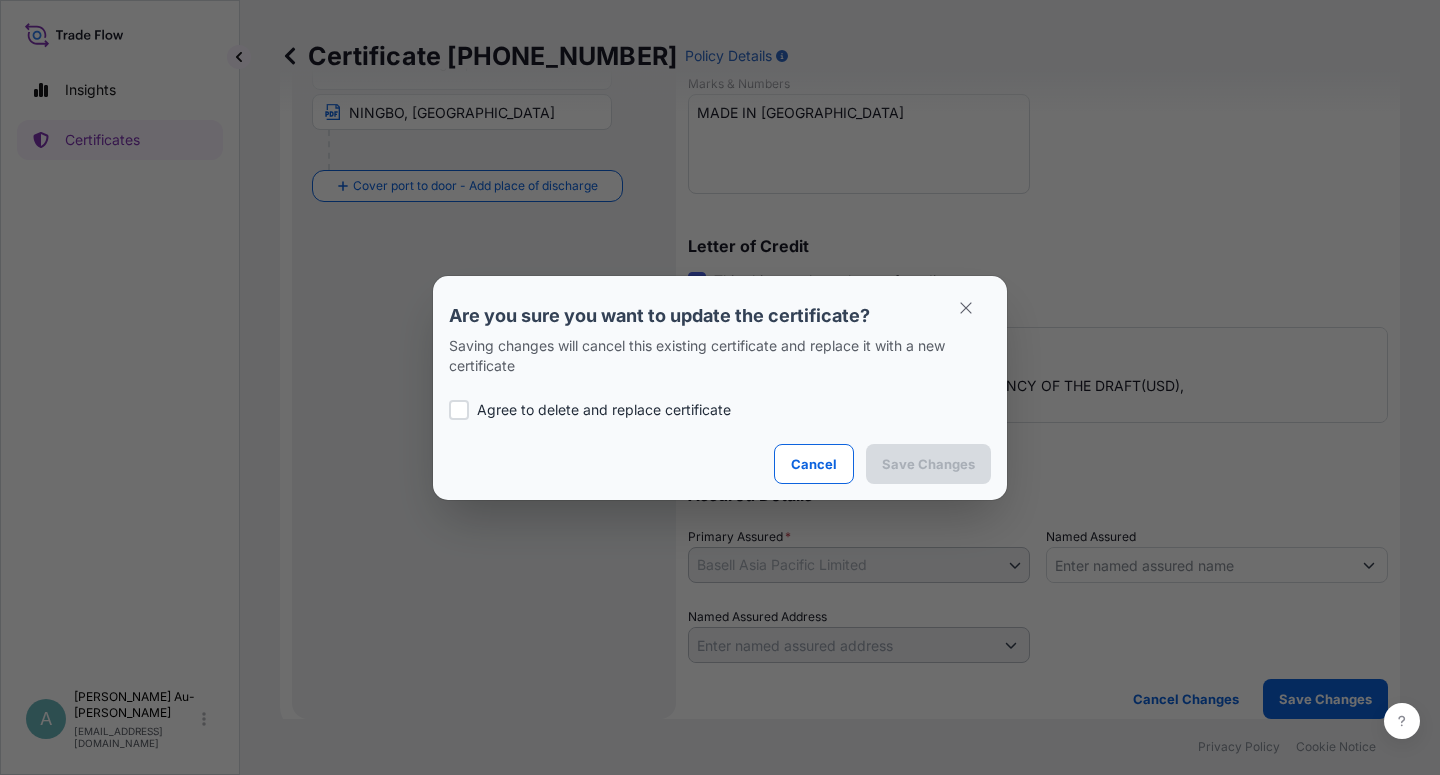 click on "Agree to delete and replace certificate" at bounding box center (604, 410) 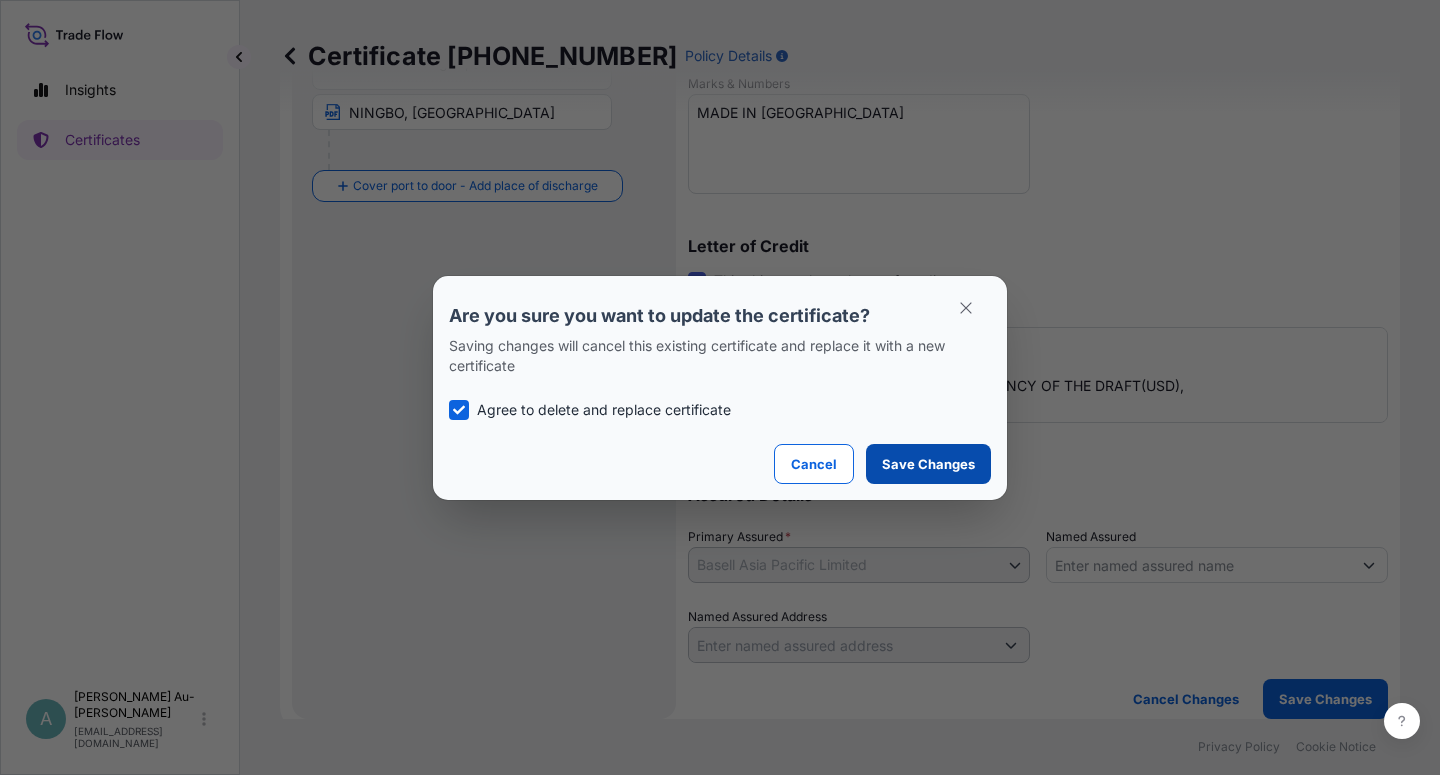 click on "Save Changes" at bounding box center [928, 464] 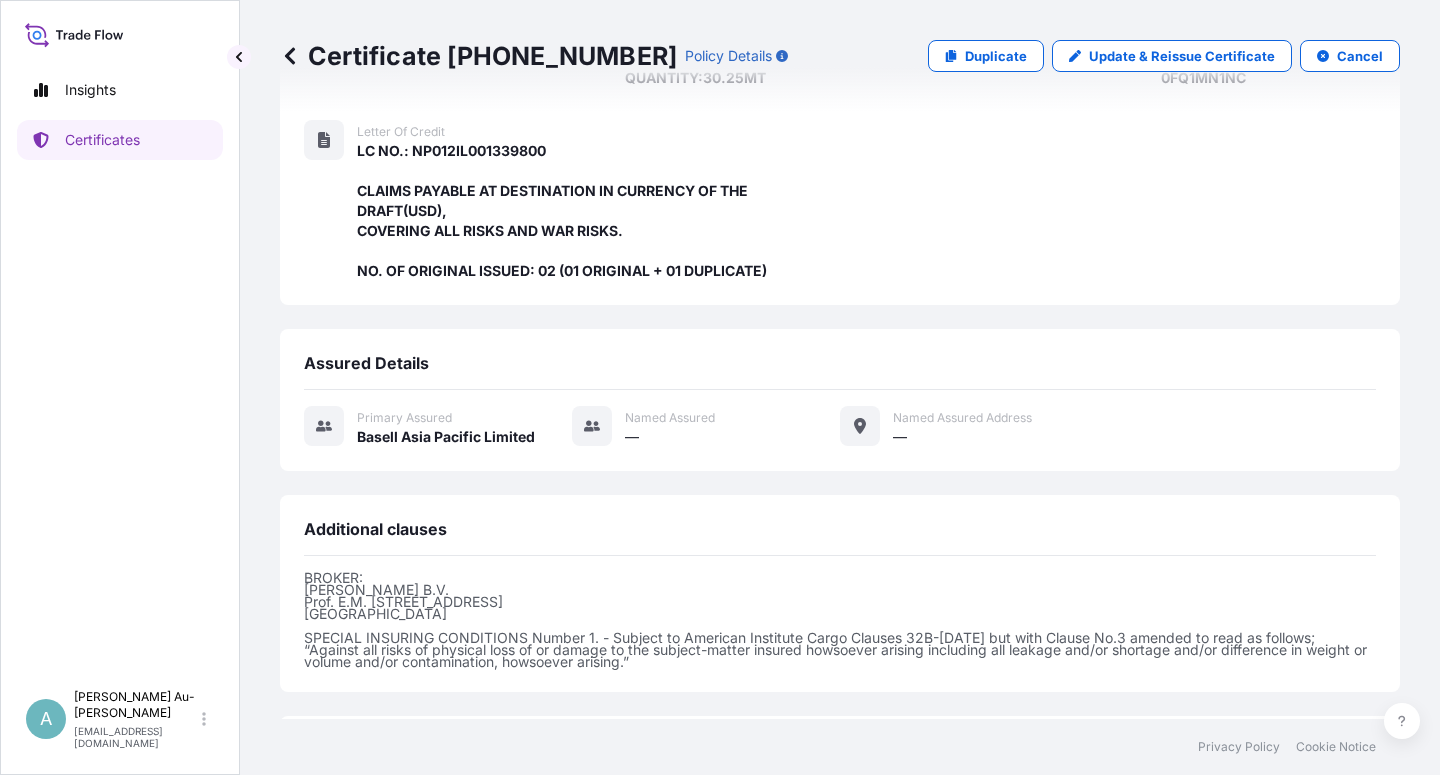 scroll, scrollTop: 534, scrollLeft: 0, axis: vertical 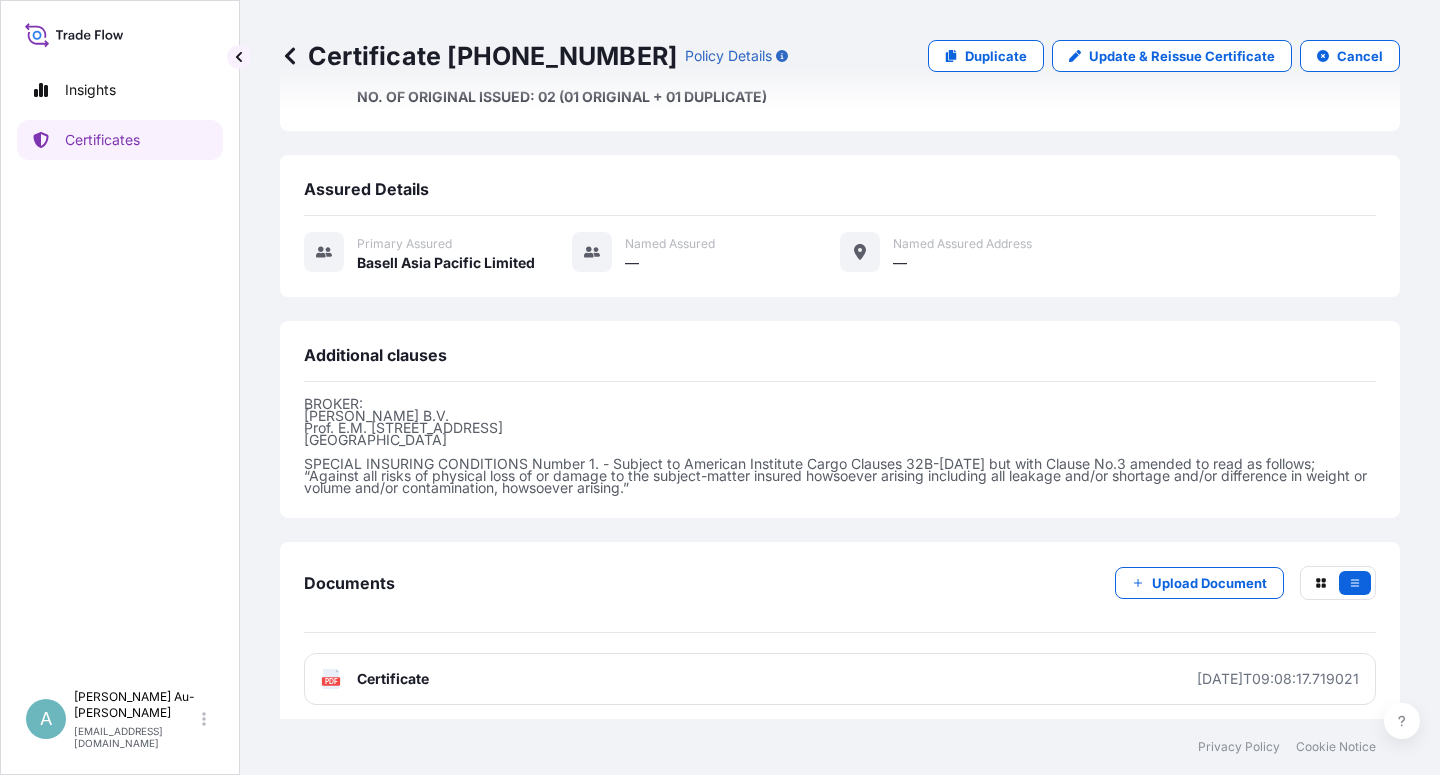 click on "Certificate" at bounding box center [393, 679] 